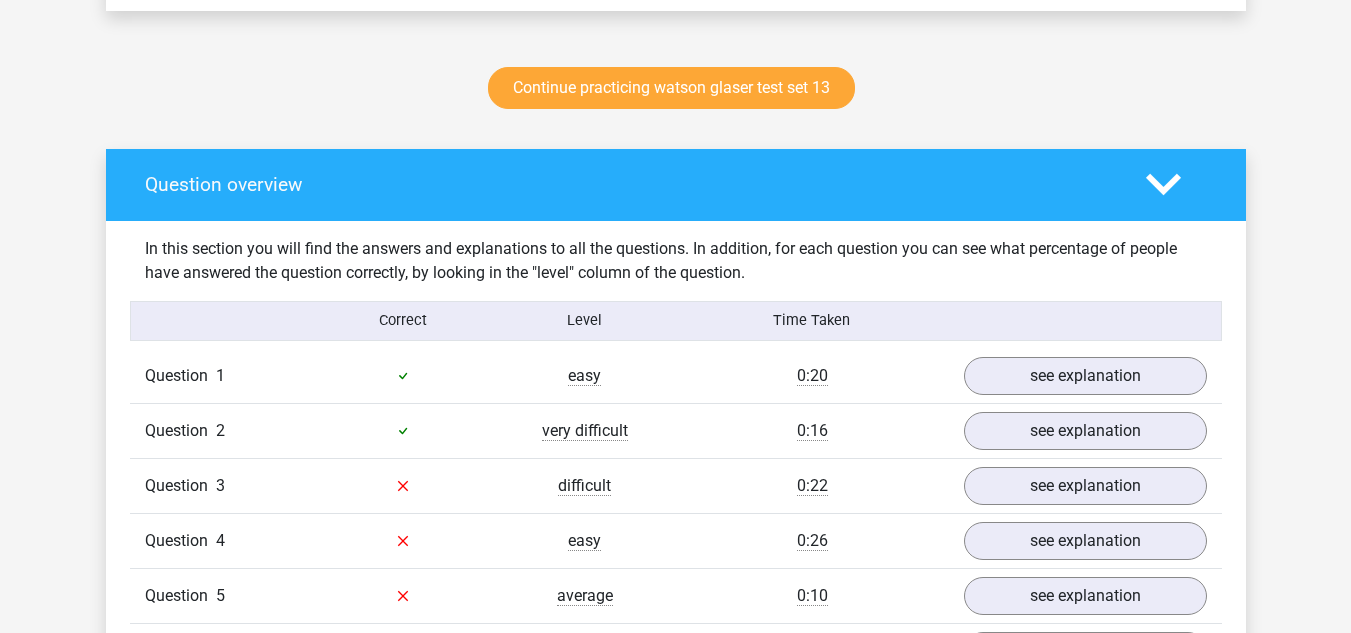 scroll, scrollTop: 1027, scrollLeft: 0, axis: vertical 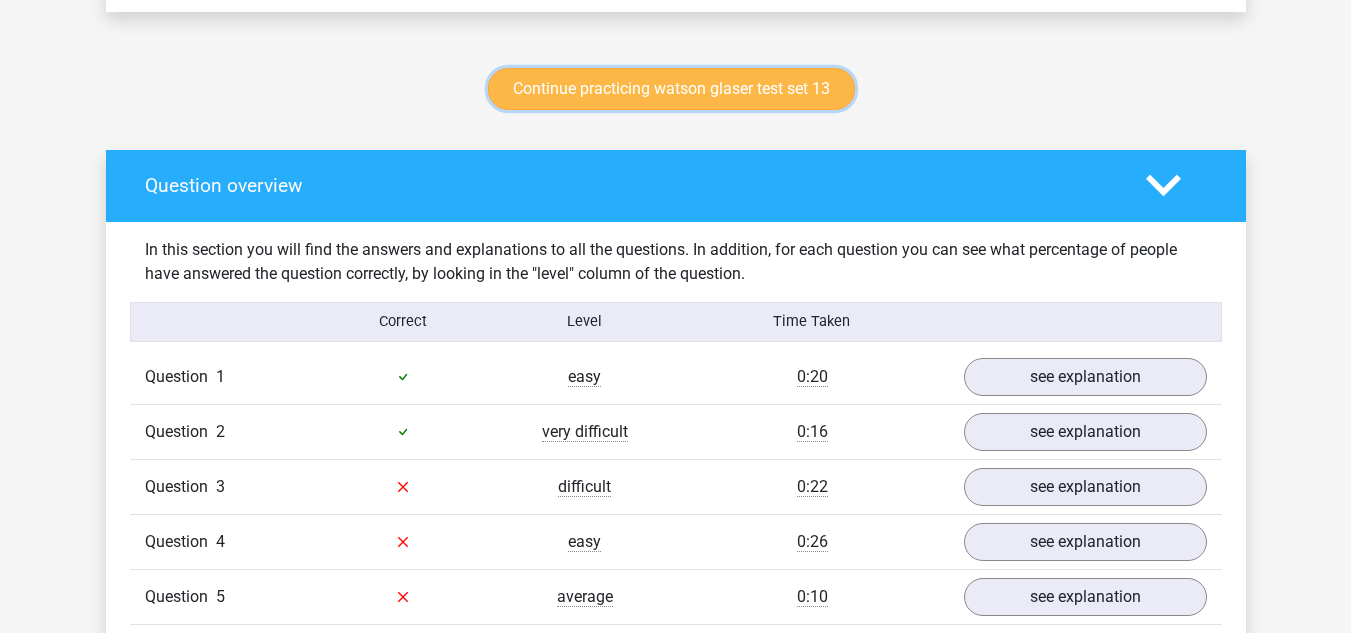 click on "Continue practicing watson glaser test set 13" at bounding box center [671, 89] 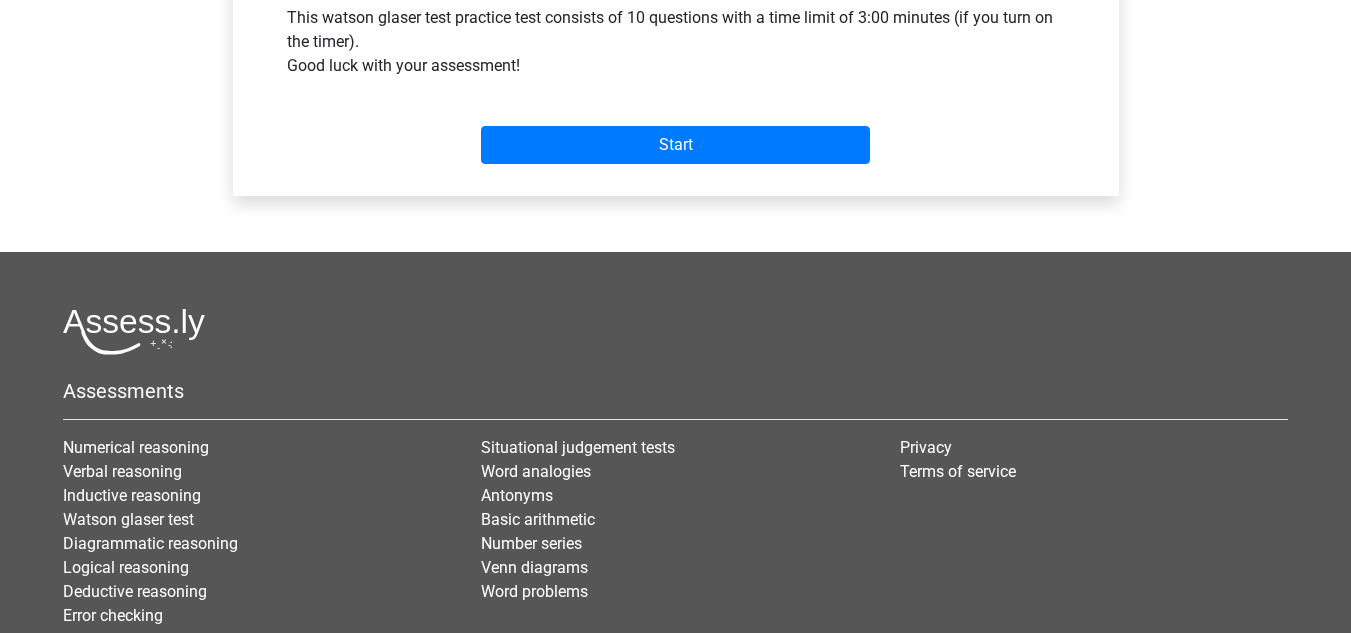 scroll, scrollTop: 828, scrollLeft: 0, axis: vertical 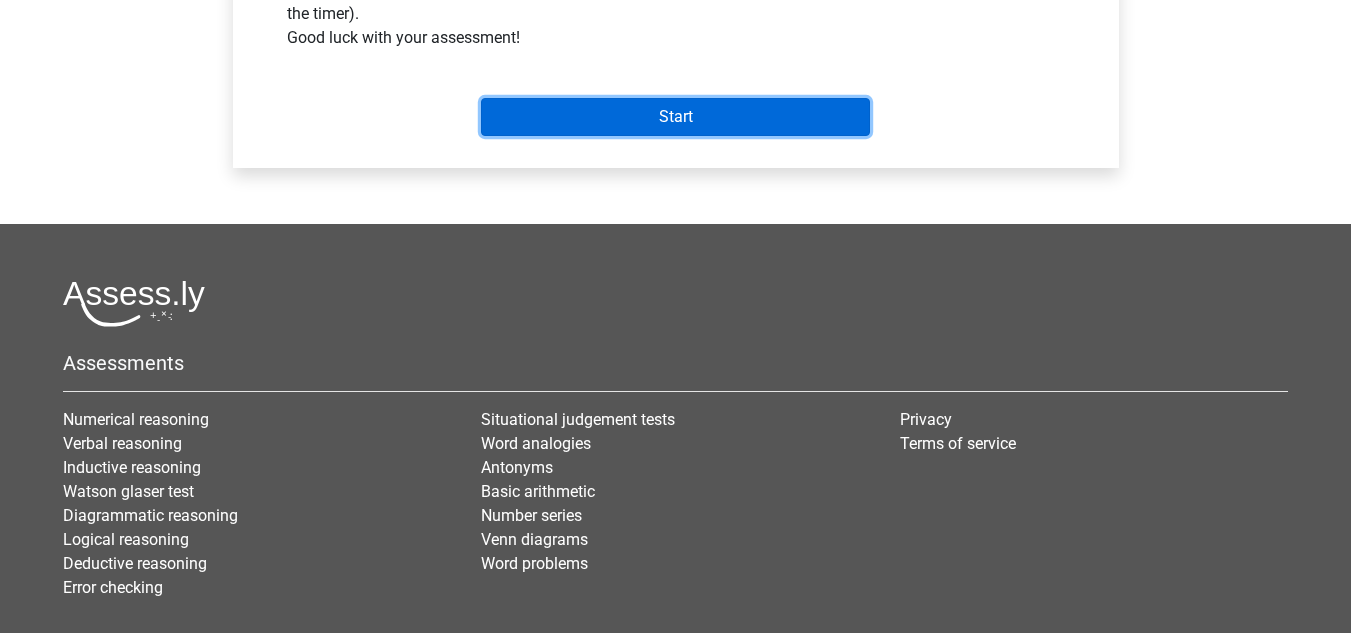 click on "Start" at bounding box center [675, 117] 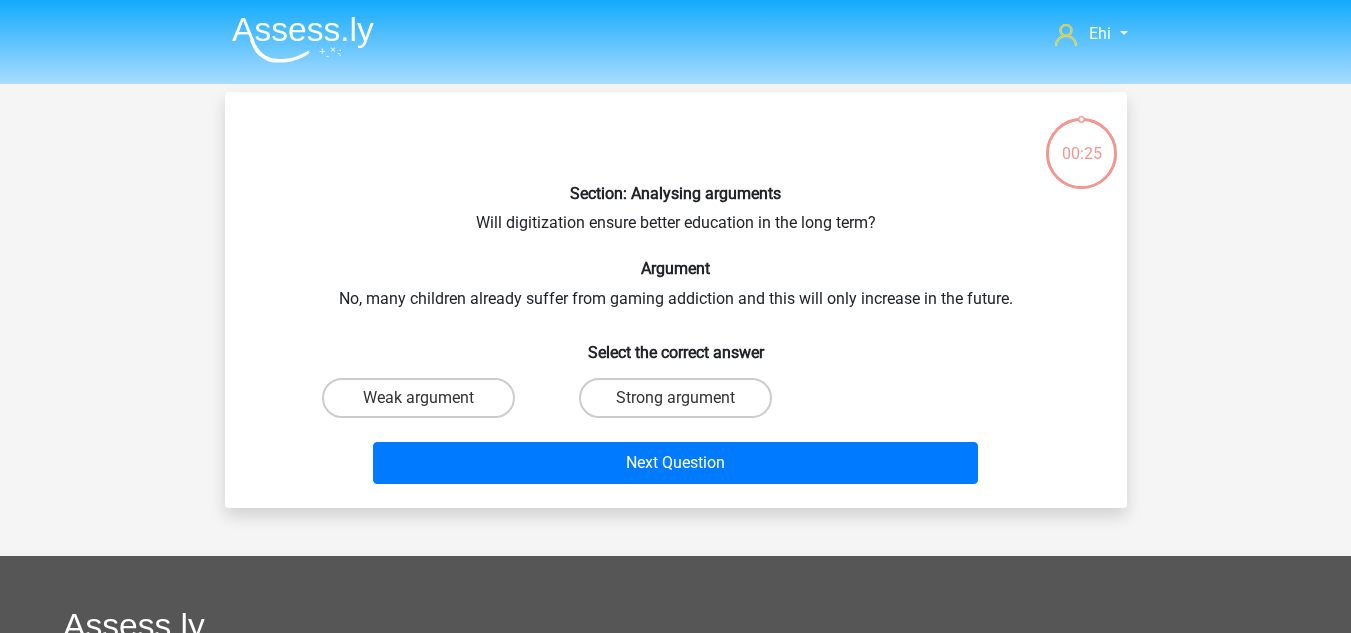 scroll, scrollTop: 0, scrollLeft: 0, axis: both 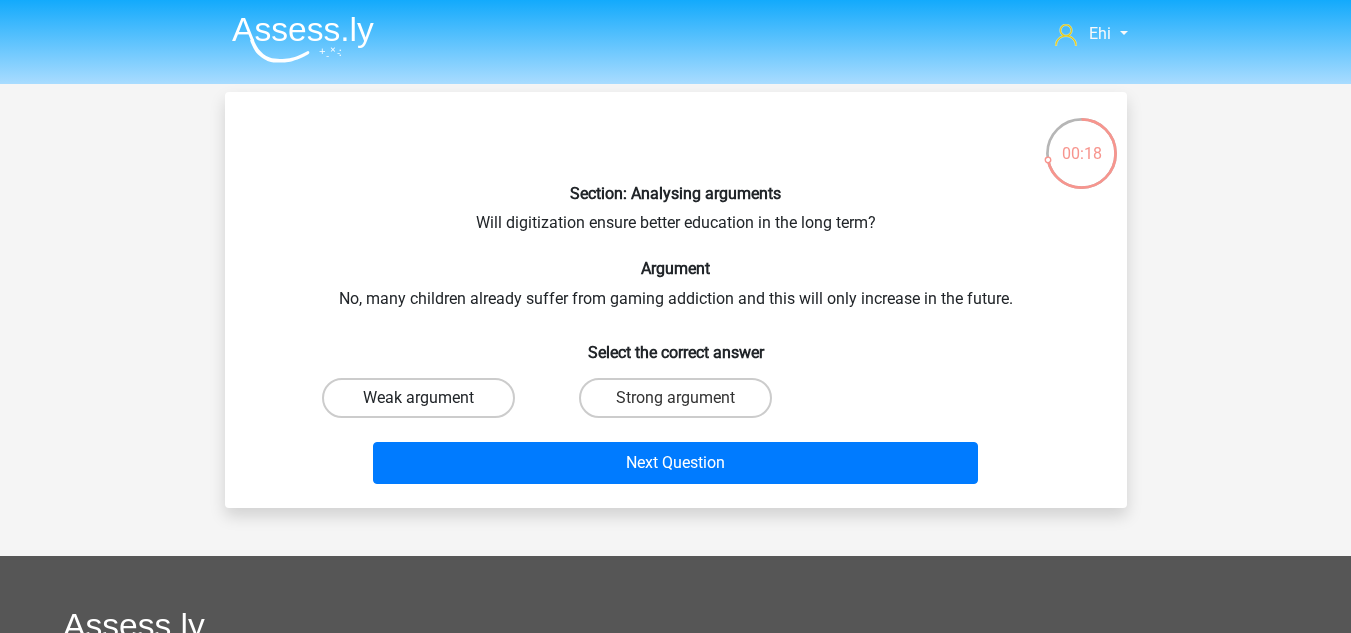 click on "Weak argument" at bounding box center (418, 398) 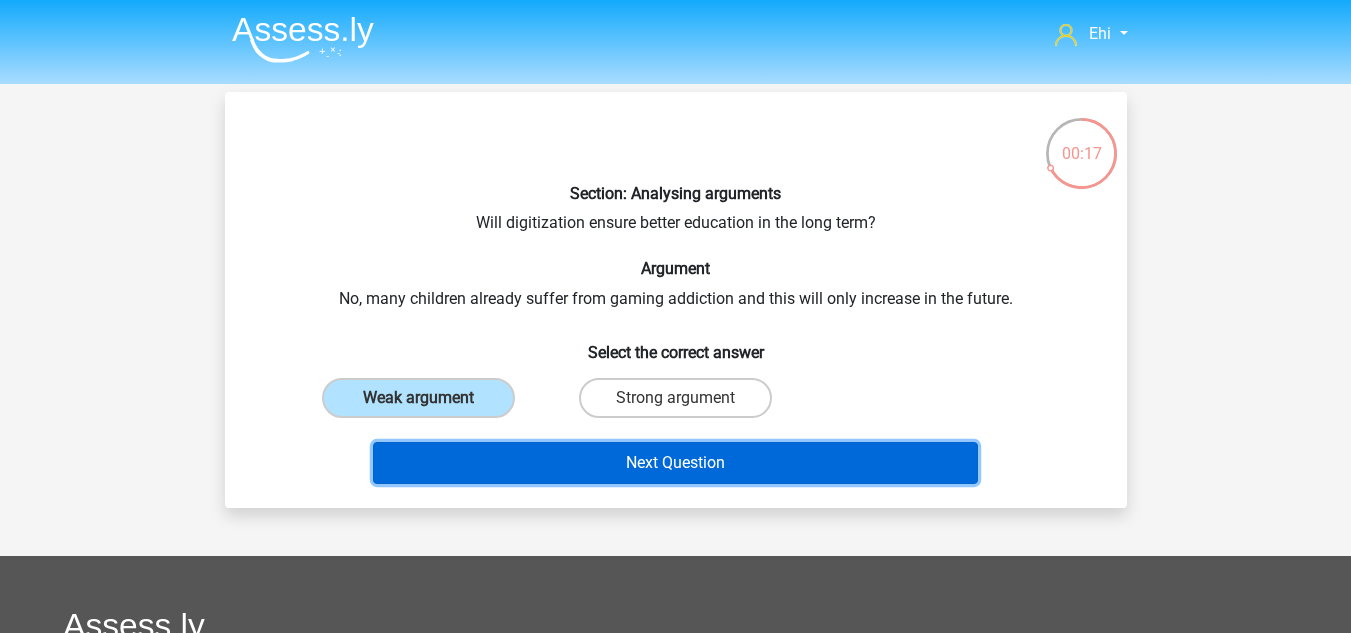 click on "Next Question" at bounding box center [675, 463] 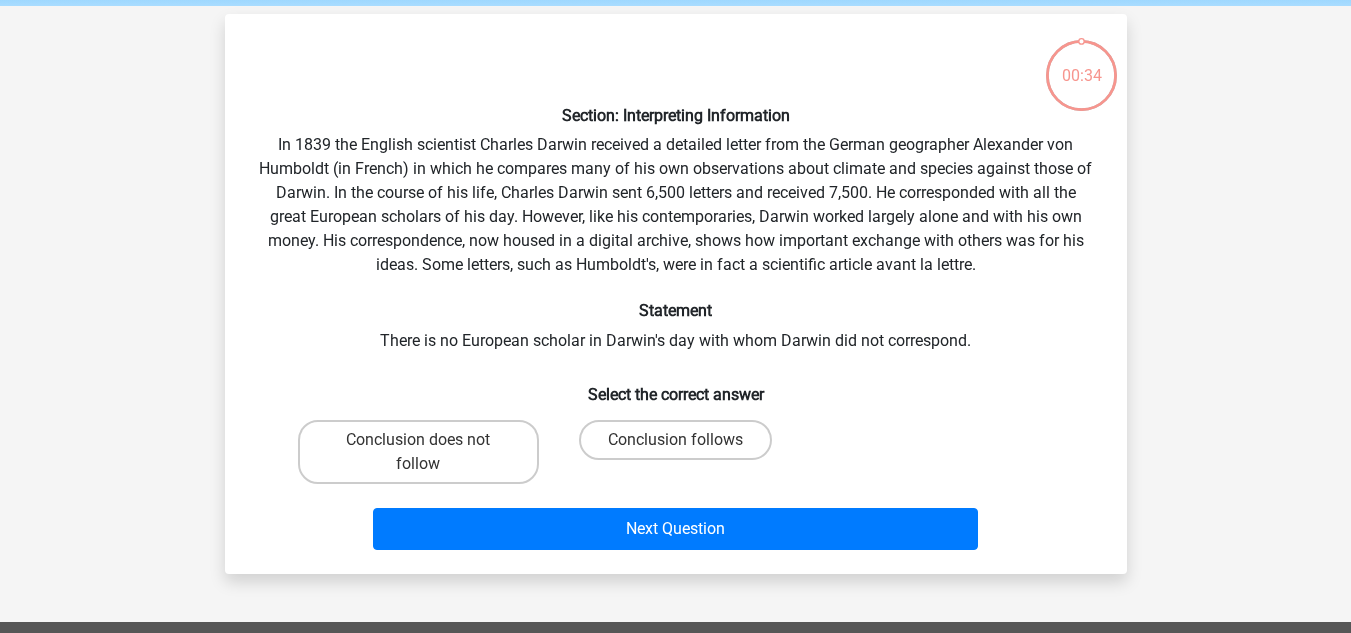 scroll, scrollTop: 92, scrollLeft: 0, axis: vertical 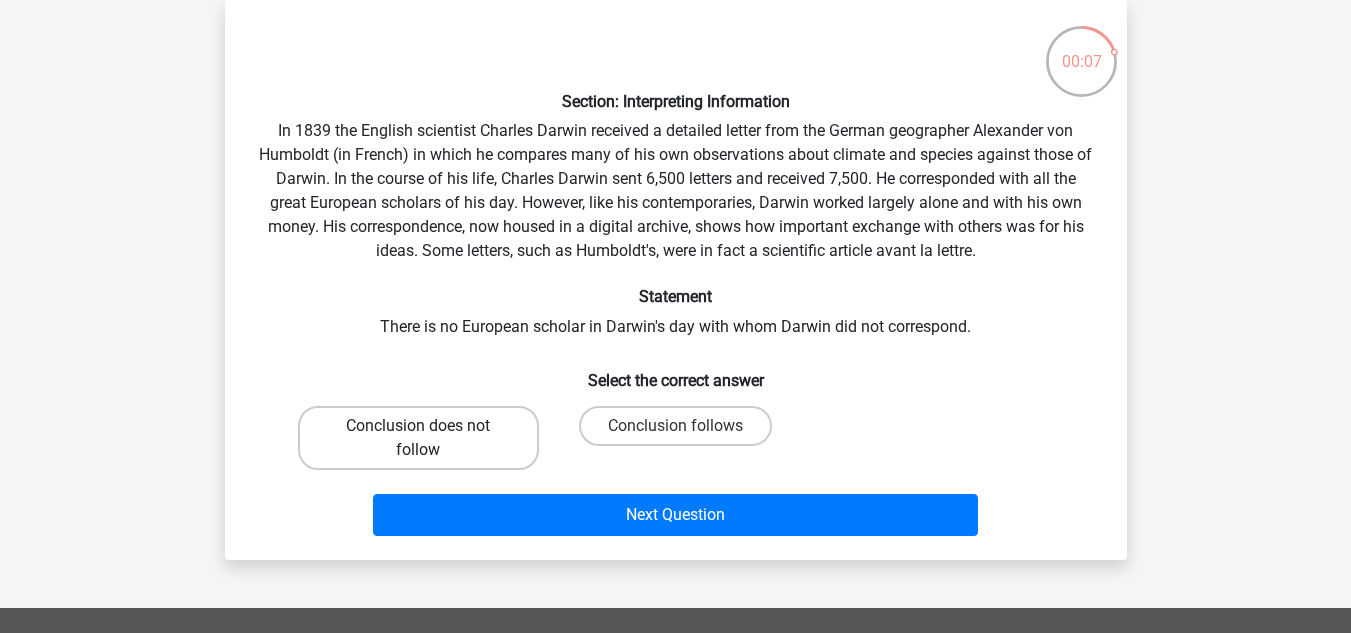 click on "Conclusion does not follow" at bounding box center (418, 438) 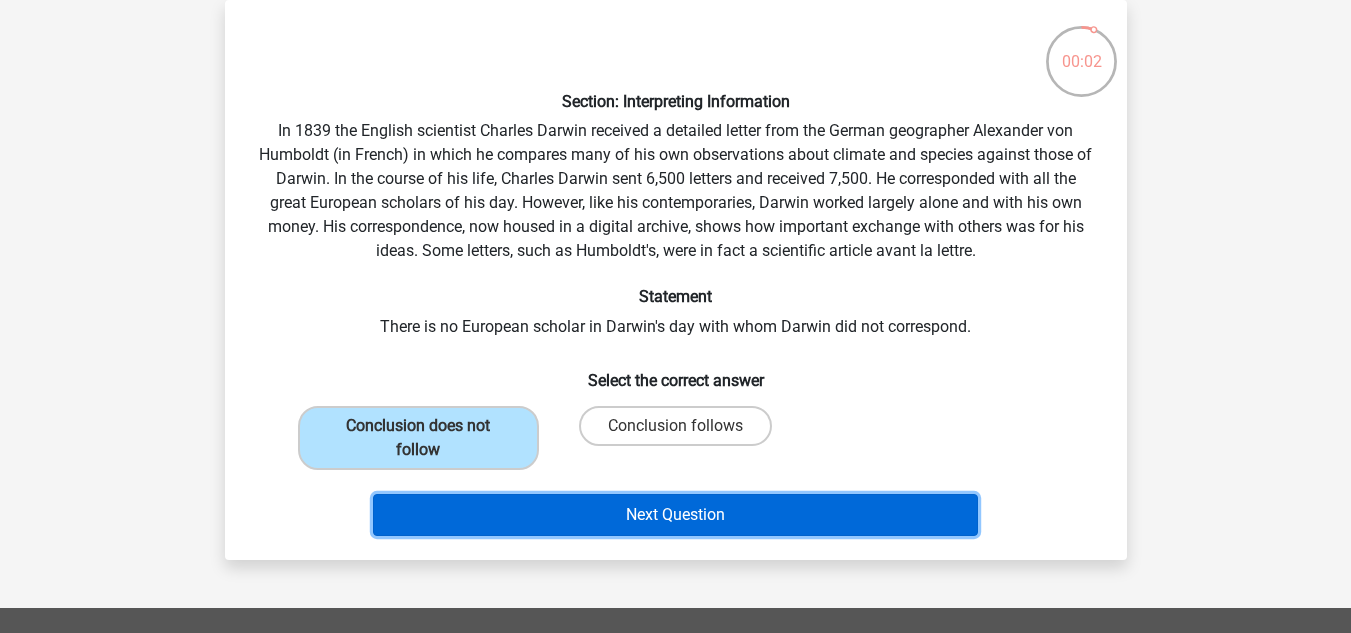 click on "Next Question" at bounding box center (675, 515) 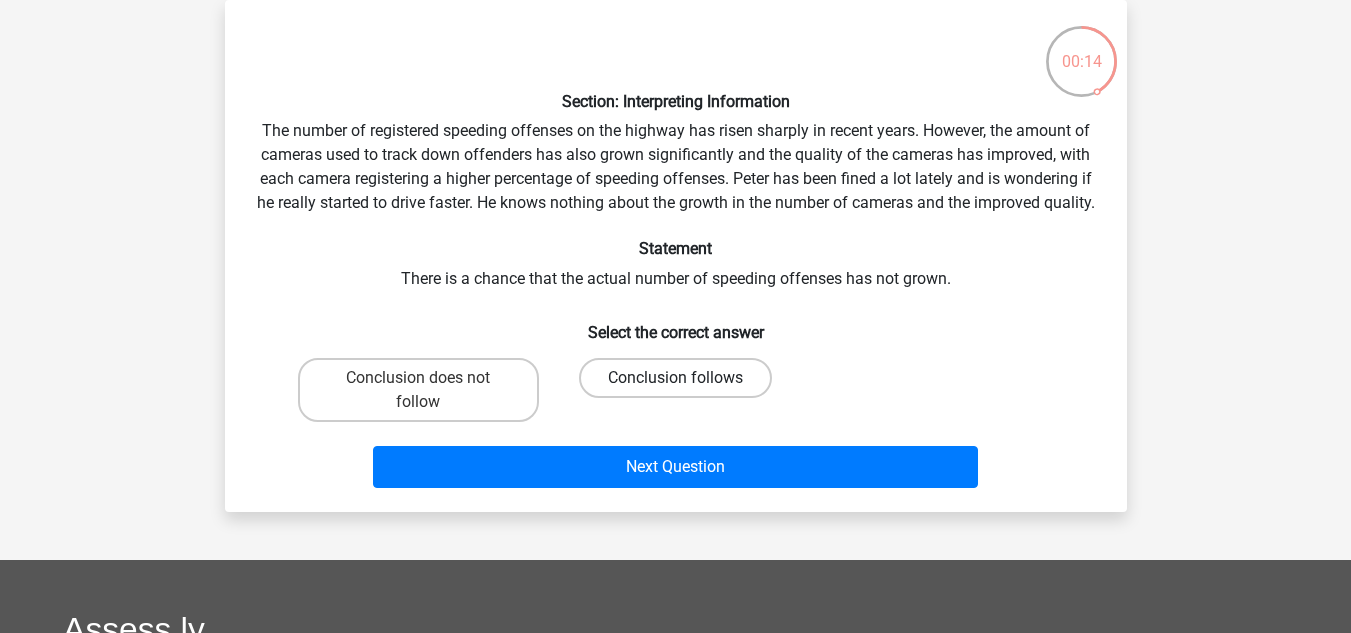 click on "Conclusion follows" at bounding box center [675, 378] 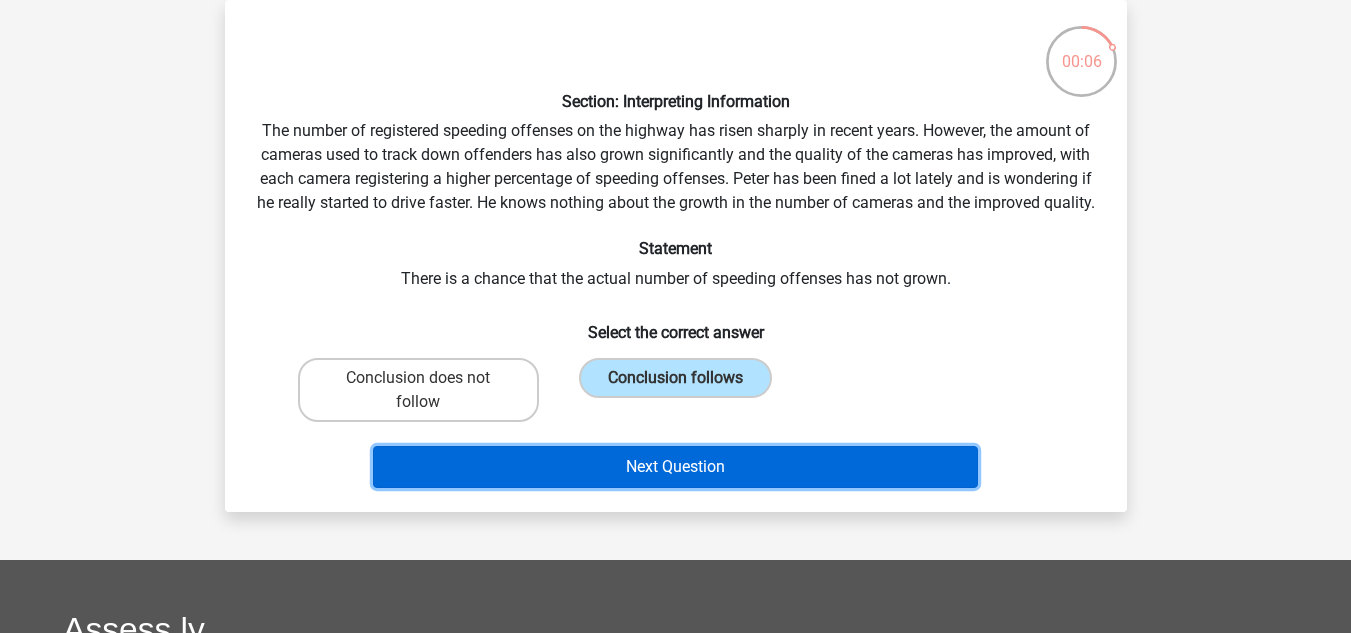 click on "Next Question" at bounding box center [675, 467] 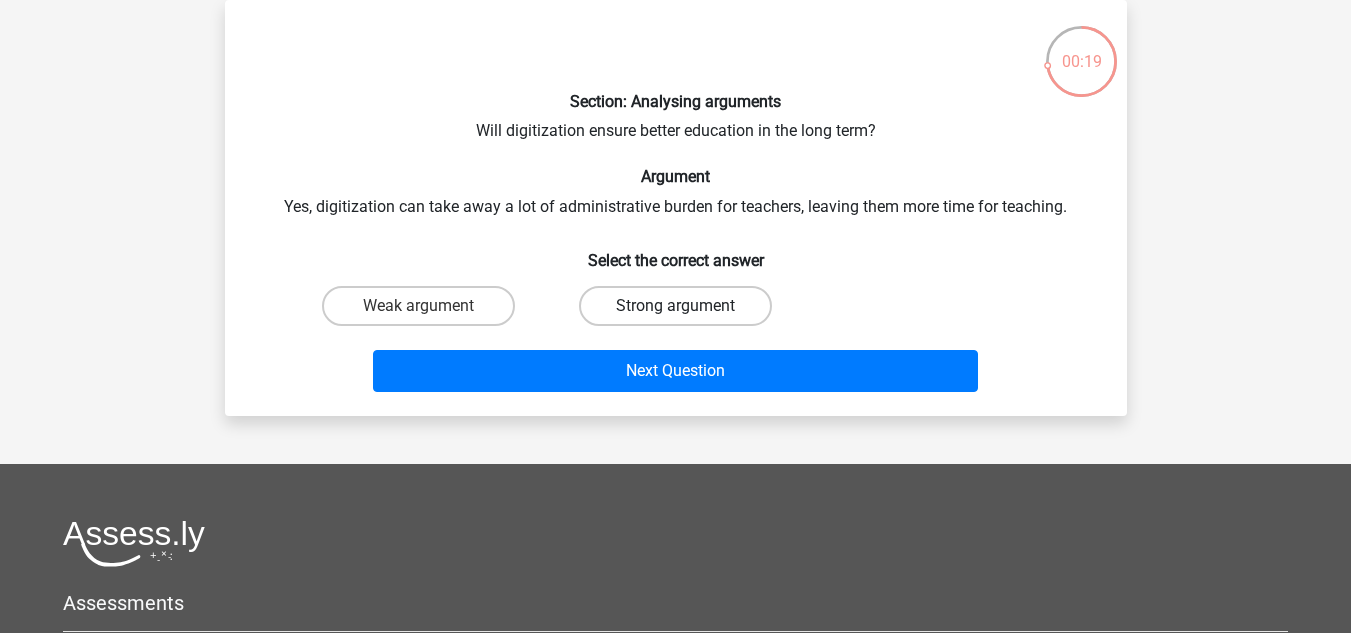 click on "Strong argument" at bounding box center (675, 306) 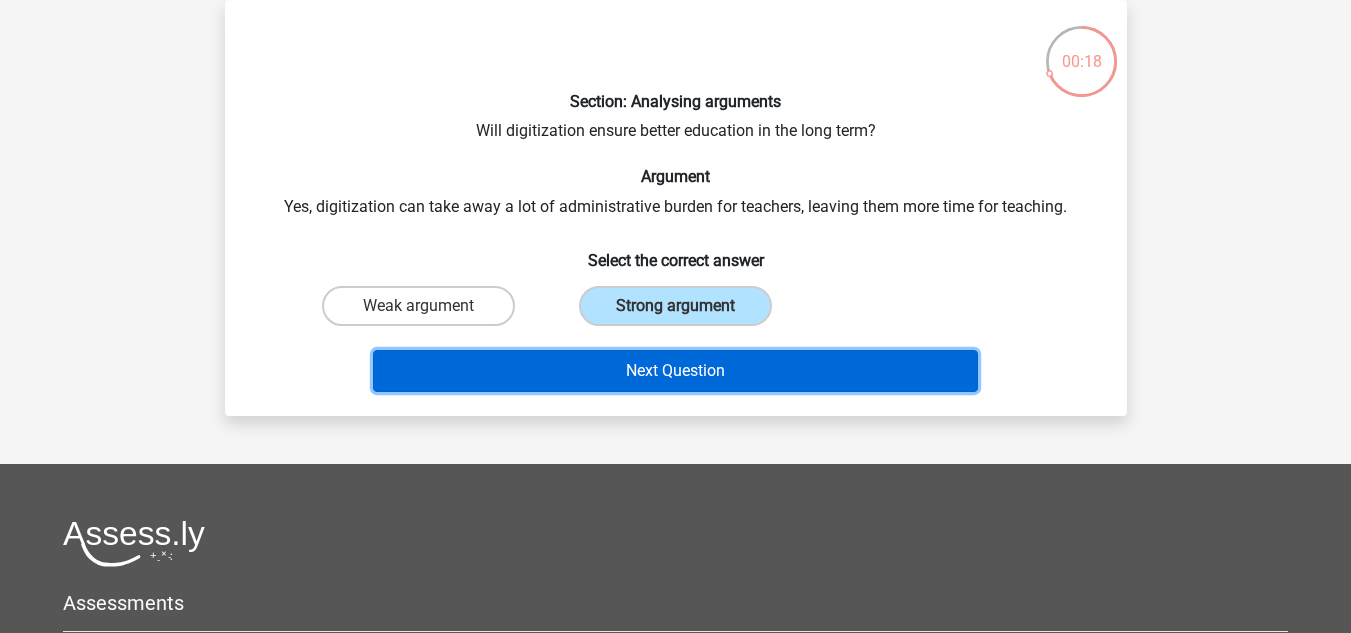 click on "Next Question" at bounding box center (675, 371) 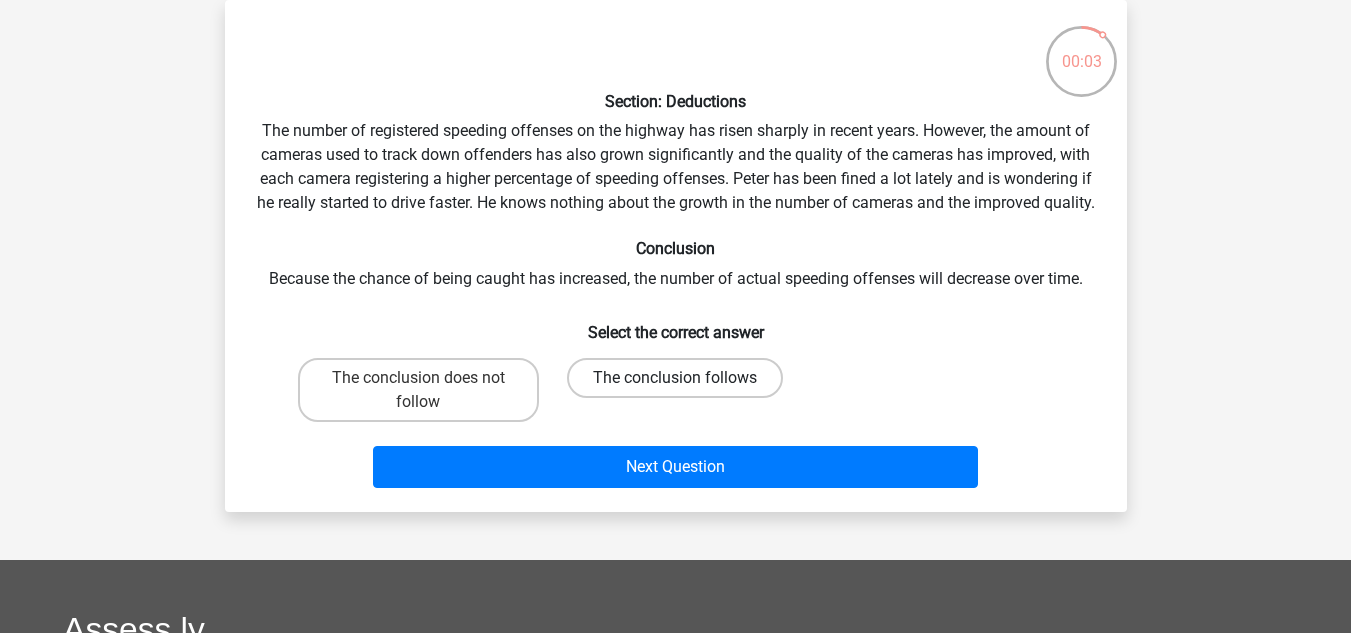 click on "The conclusion follows" at bounding box center (675, 378) 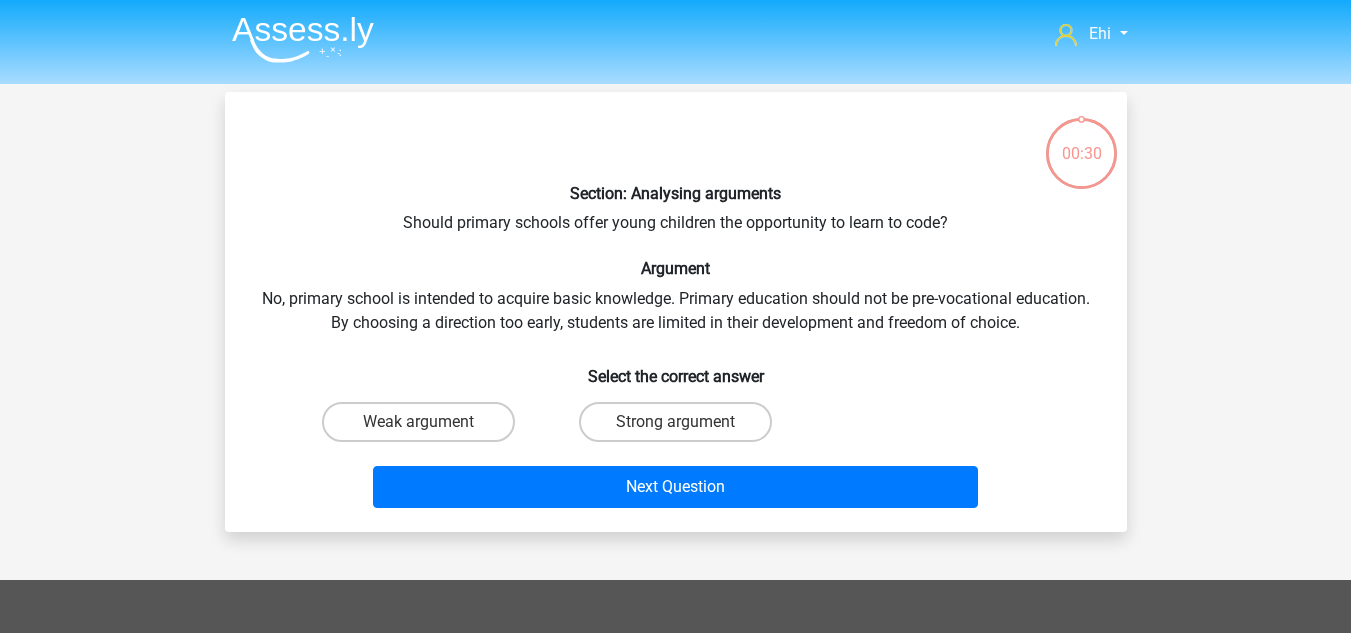 scroll, scrollTop: 0, scrollLeft: 0, axis: both 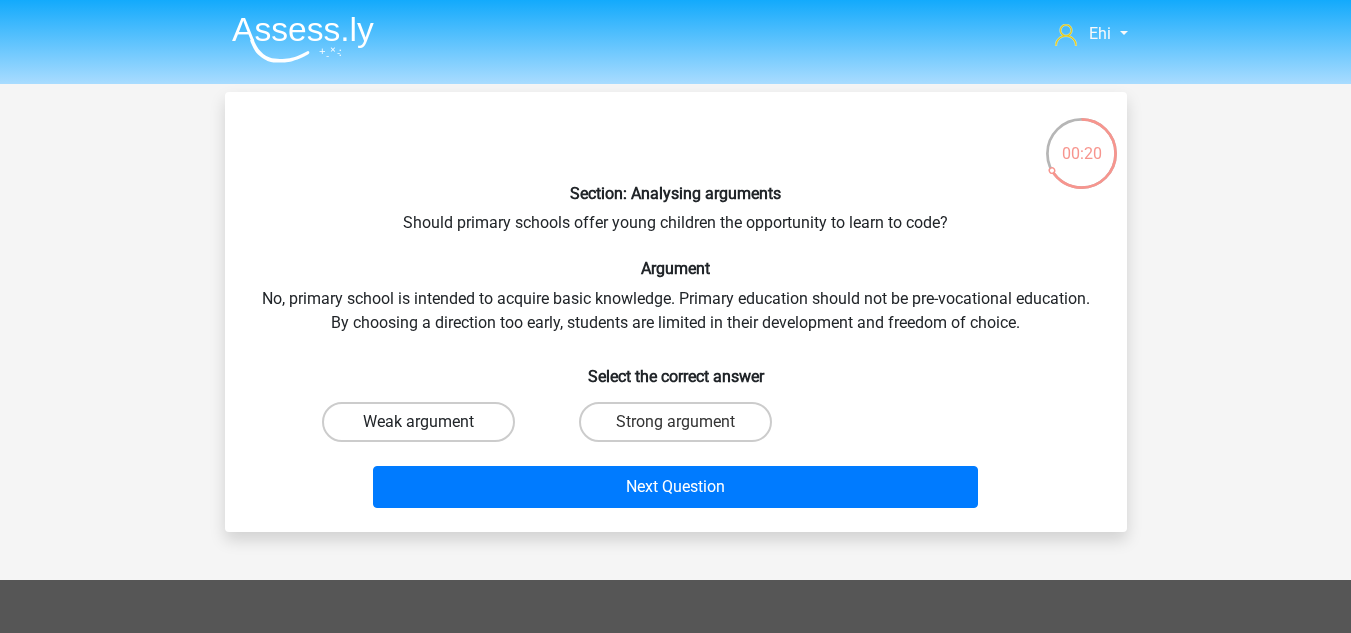 click on "Weak argument" at bounding box center [418, 422] 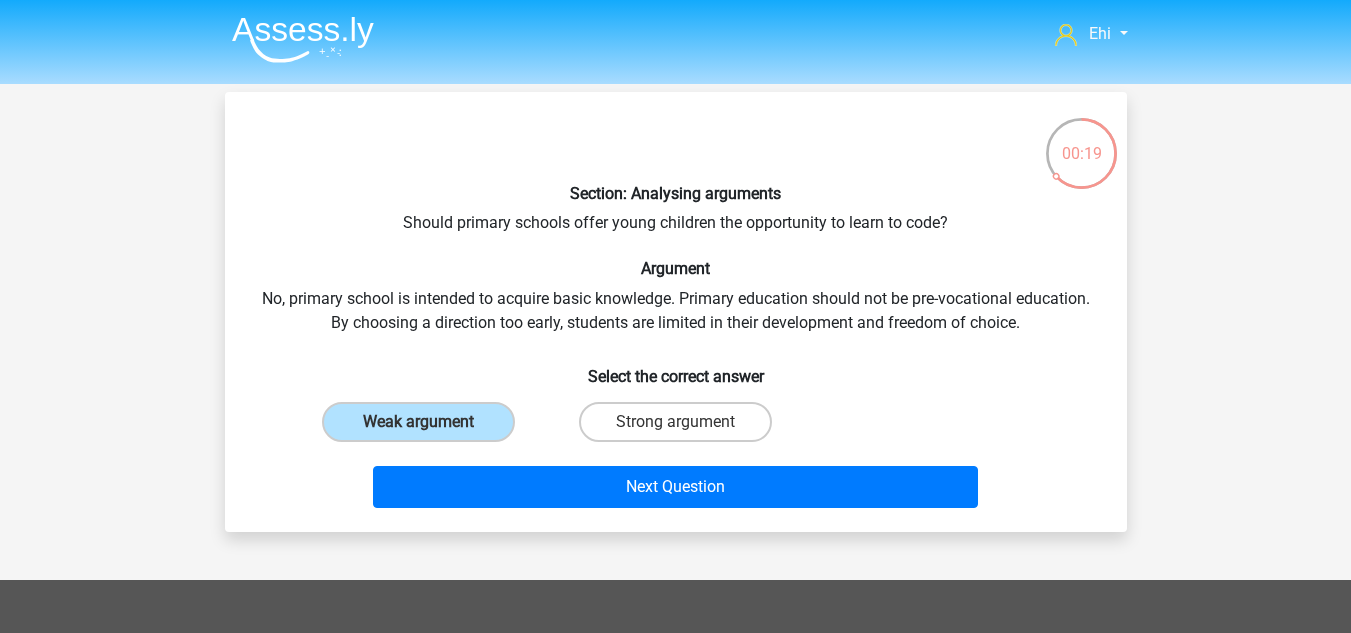 click on "Next Question" at bounding box center [676, 491] 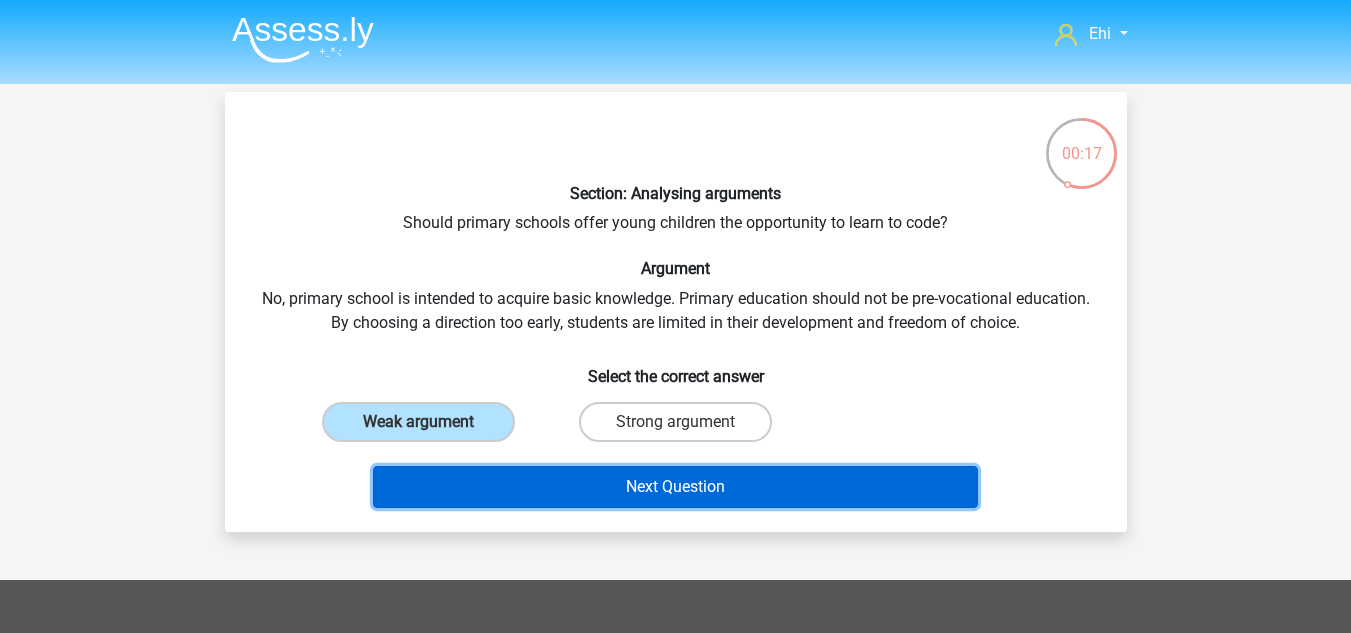 click on "Next Question" at bounding box center (675, 487) 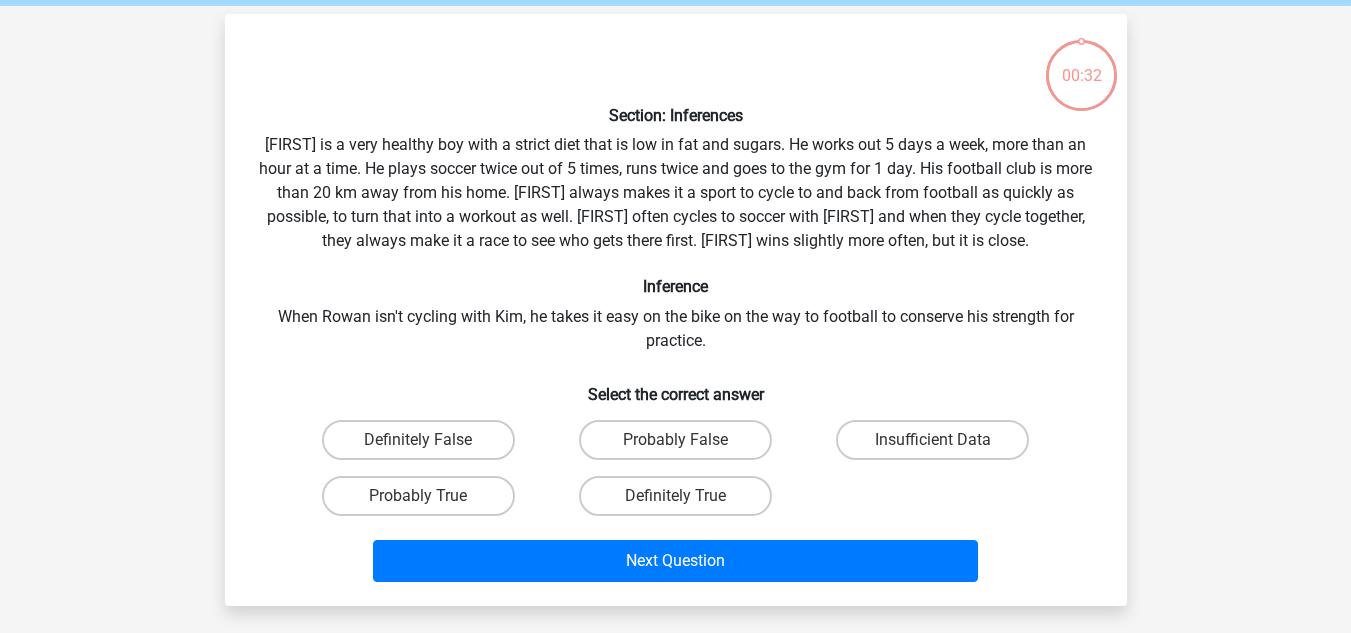 scroll, scrollTop: 92, scrollLeft: 0, axis: vertical 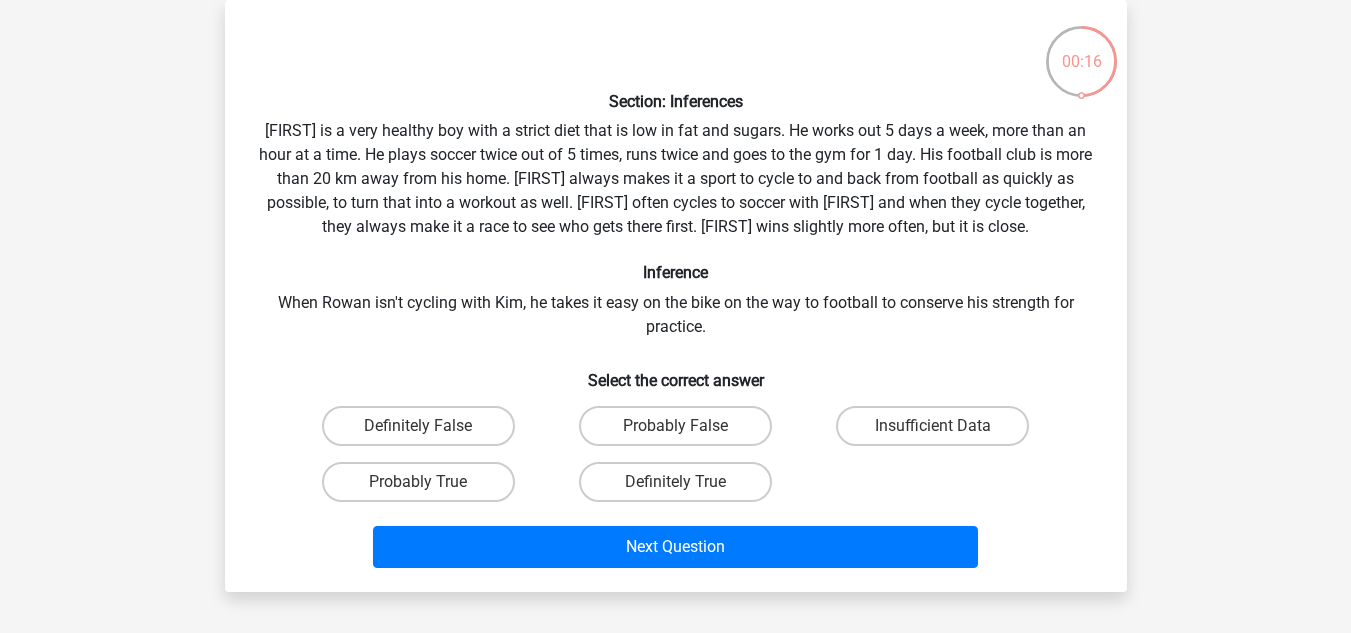 click on "Definitely False" at bounding box center (424, 432) 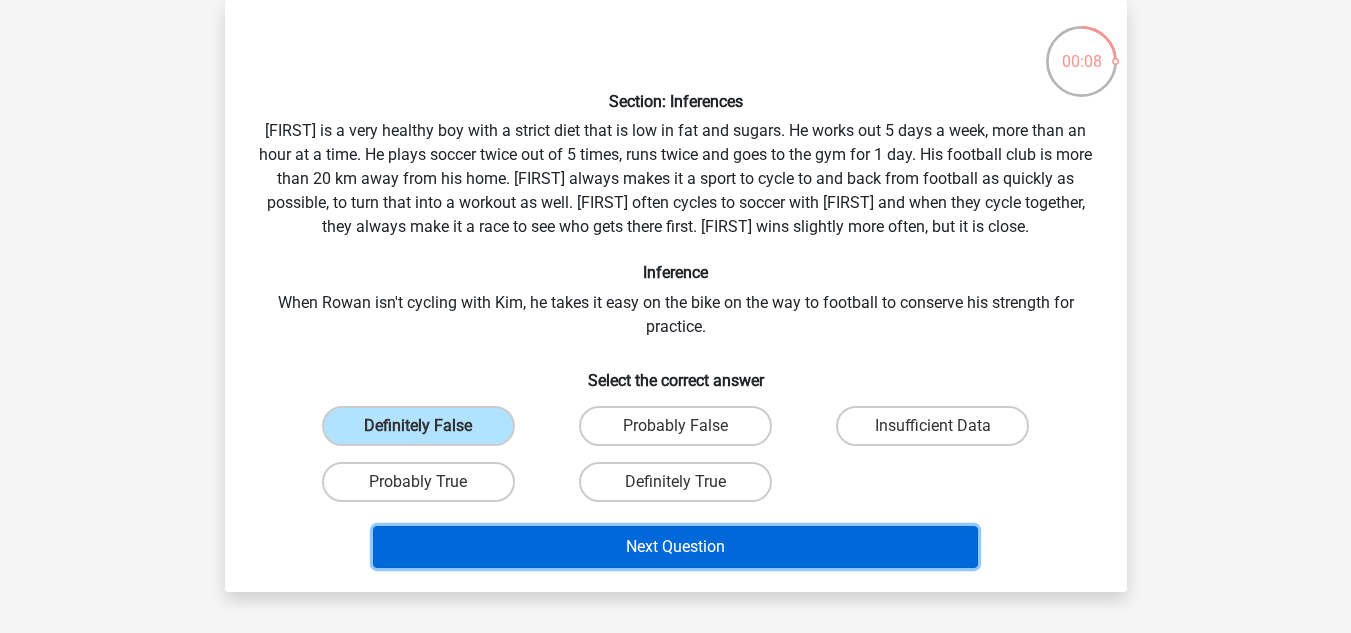click on "Next Question" at bounding box center (675, 547) 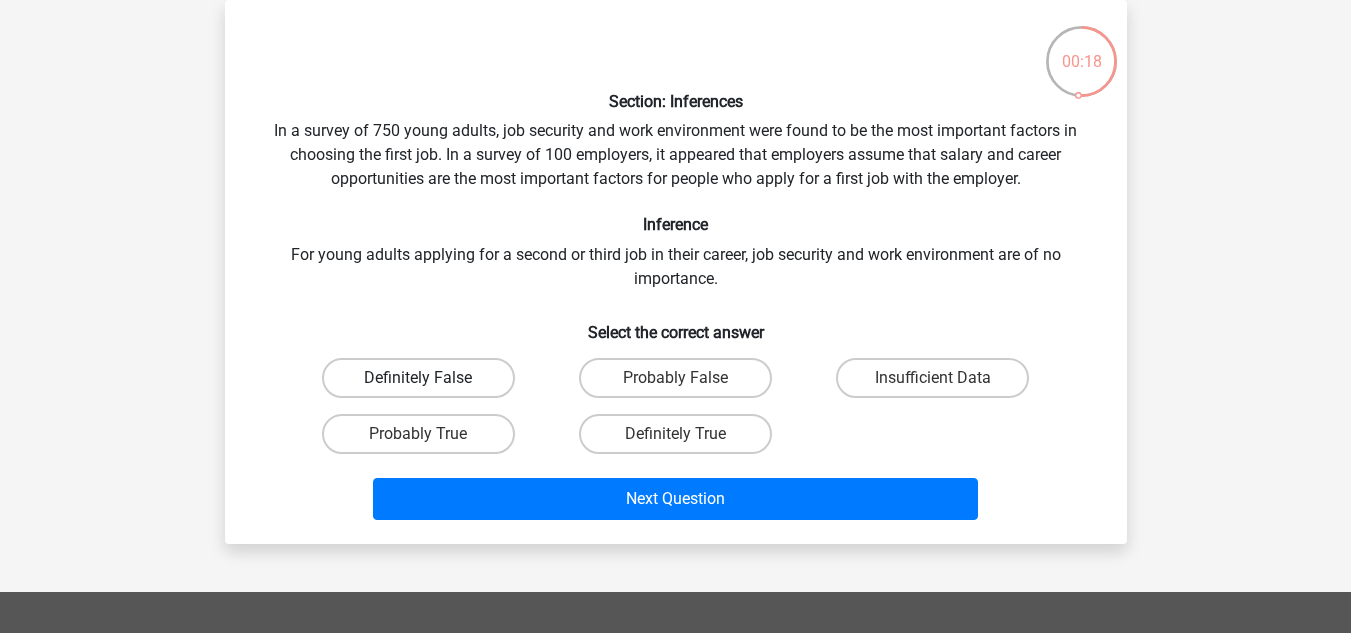 click on "Definitely False" at bounding box center [418, 378] 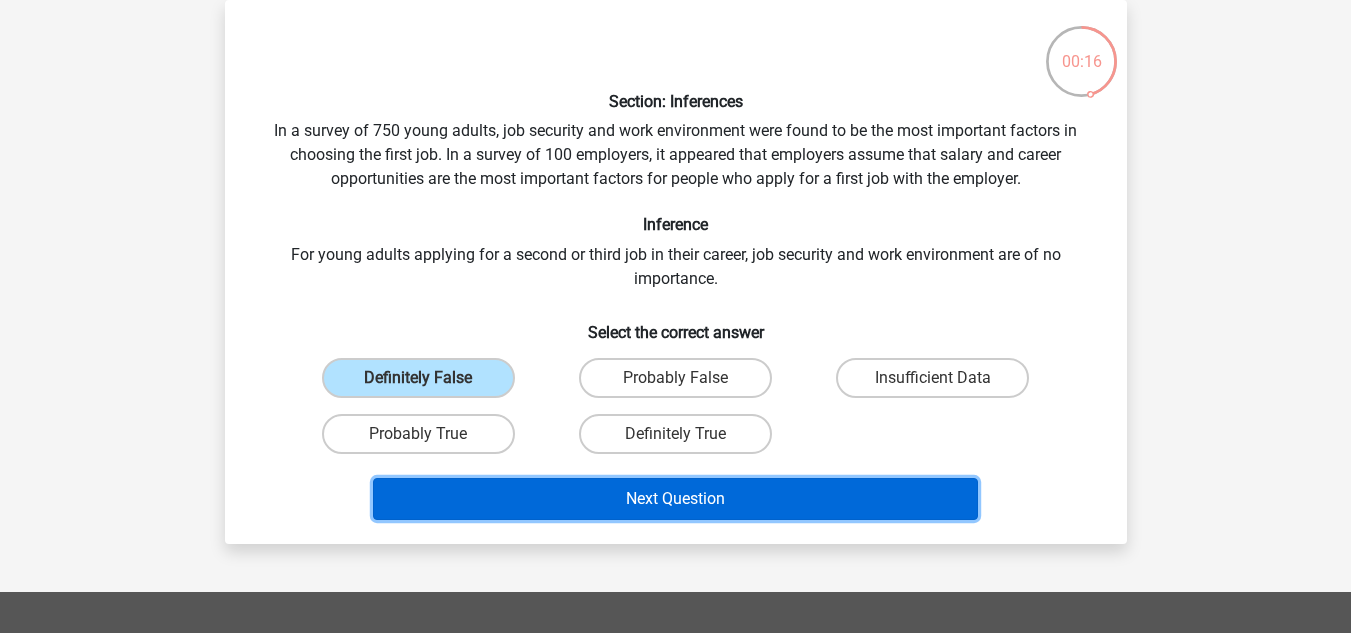 click on "Next Question" at bounding box center (675, 499) 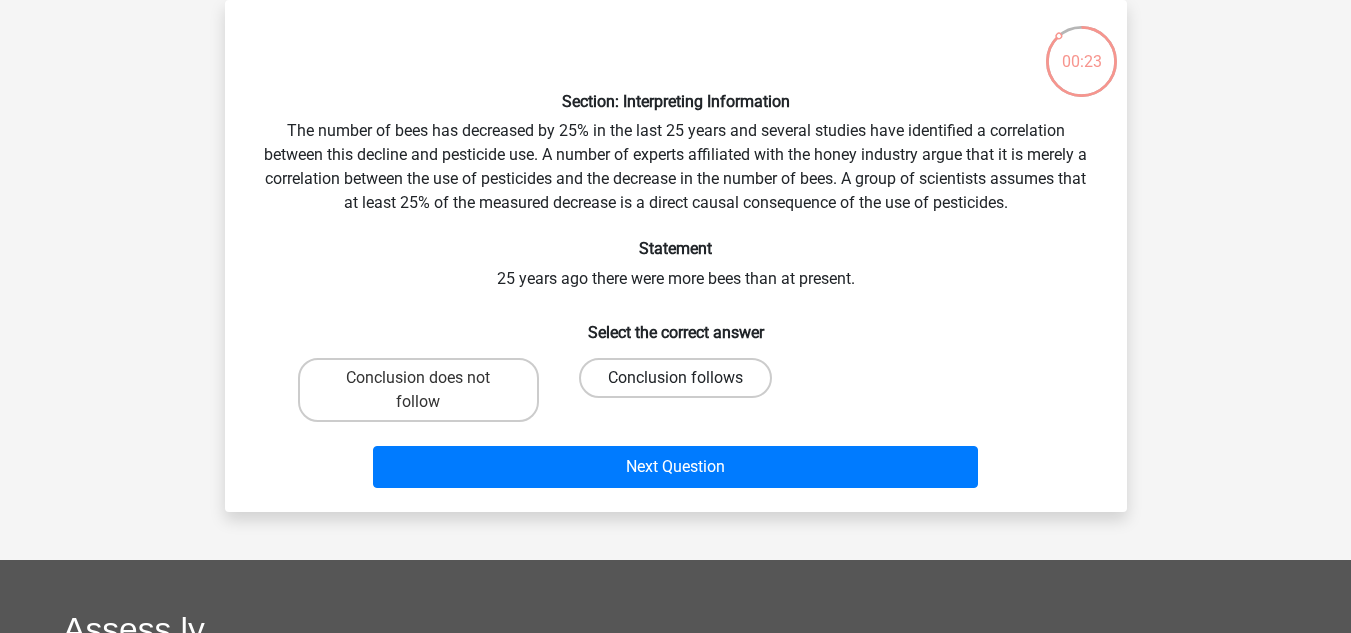 click on "Conclusion follows" at bounding box center (675, 378) 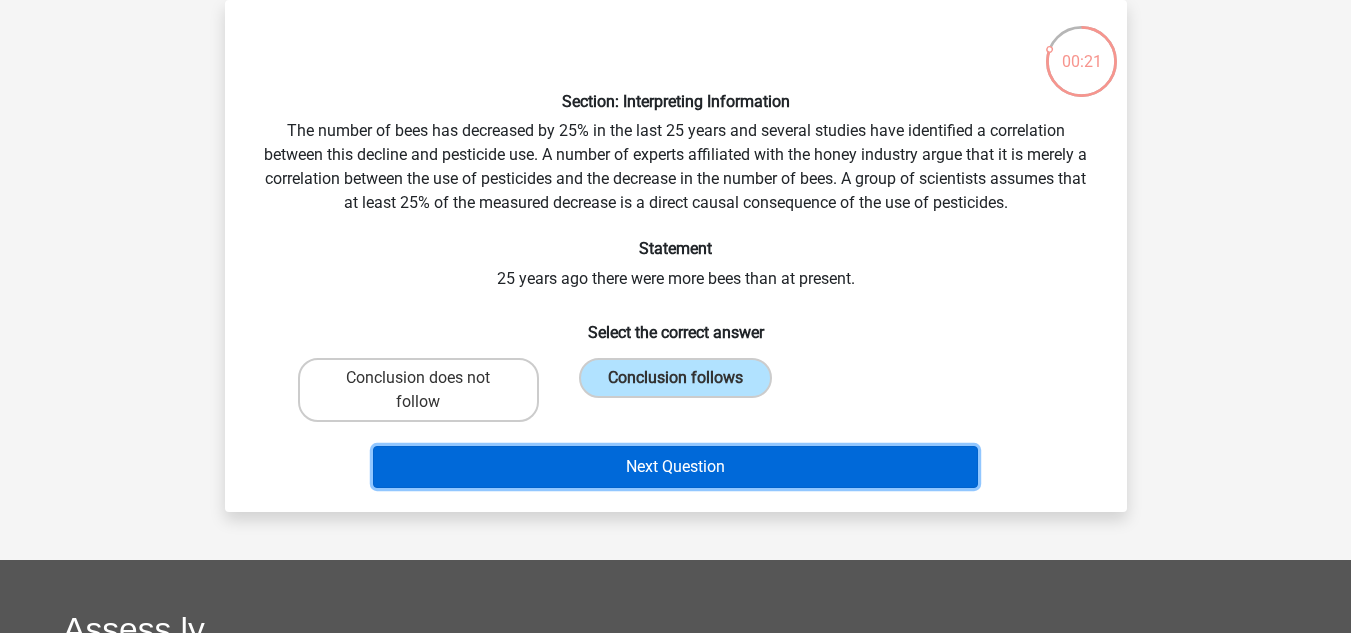 click on "Next Question" at bounding box center (675, 467) 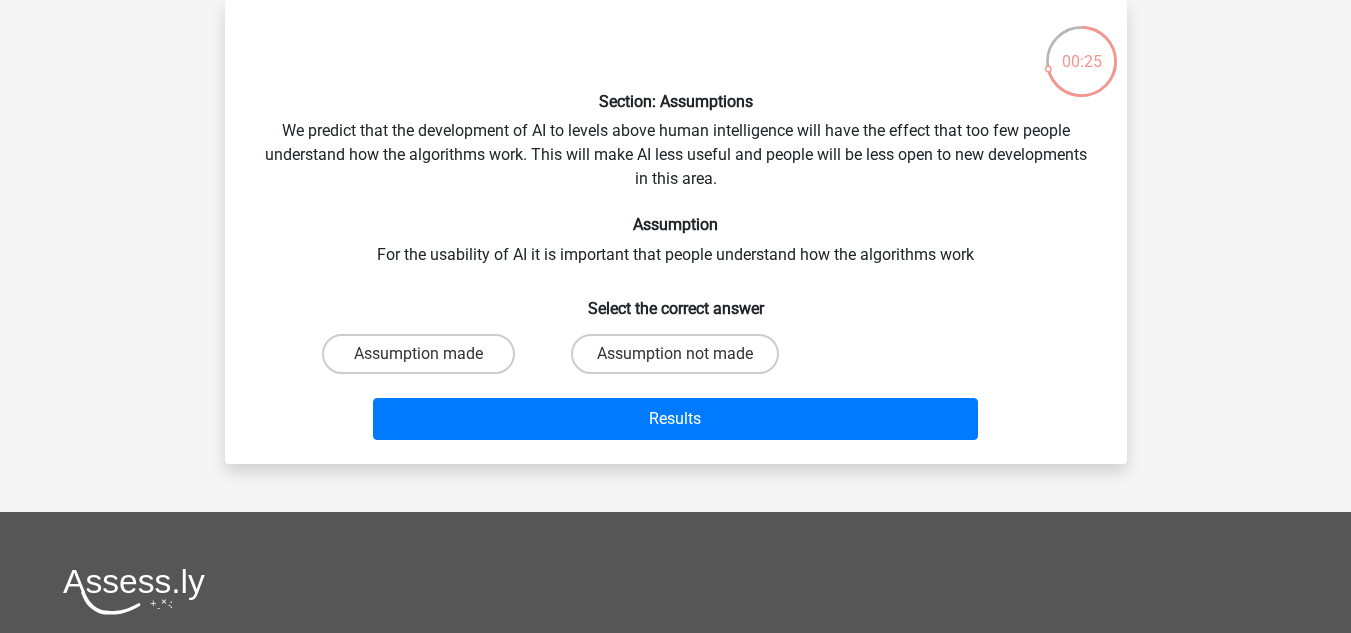 click on "Assumption made" at bounding box center (418, 354) 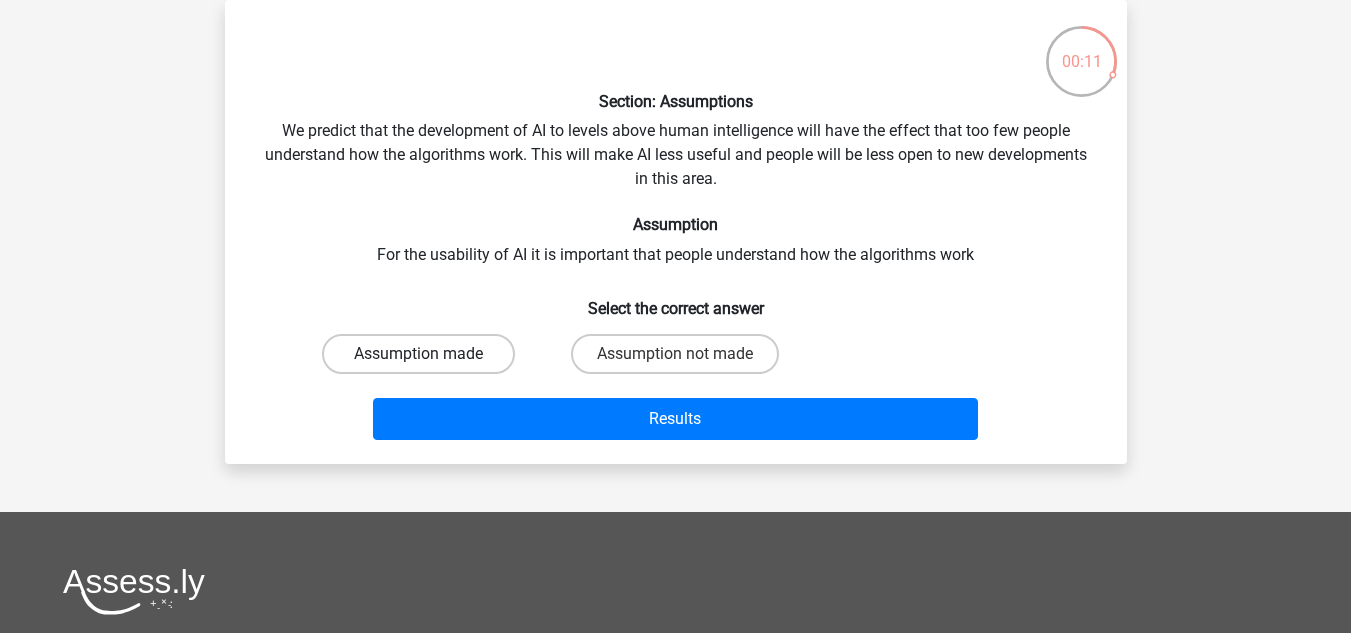 click on "Assumption made" at bounding box center [418, 354] 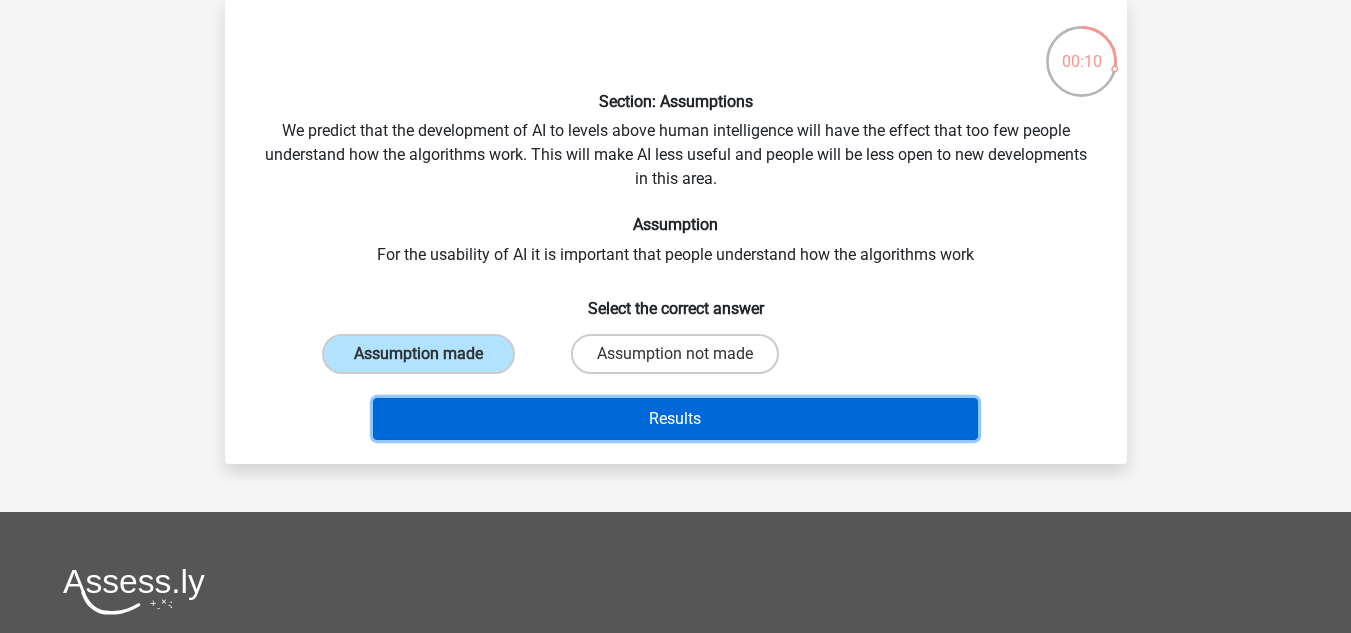 click on "Results" at bounding box center (675, 419) 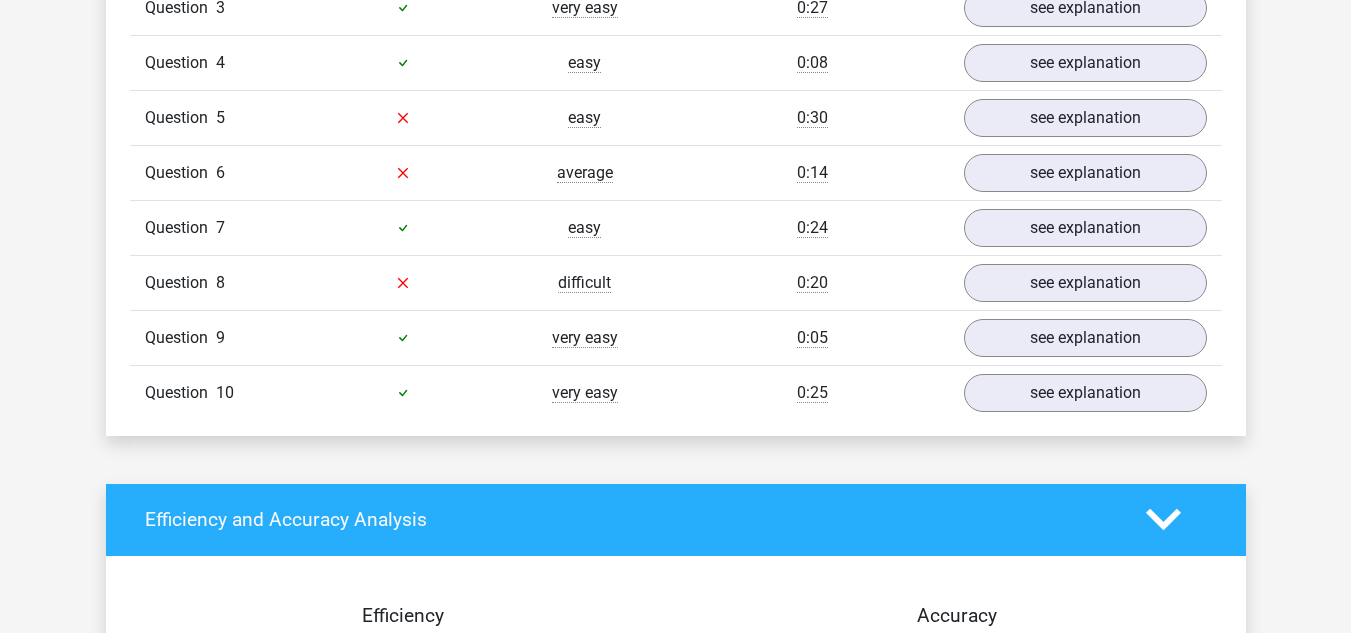 scroll, scrollTop: 1513, scrollLeft: 0, axis: vertical 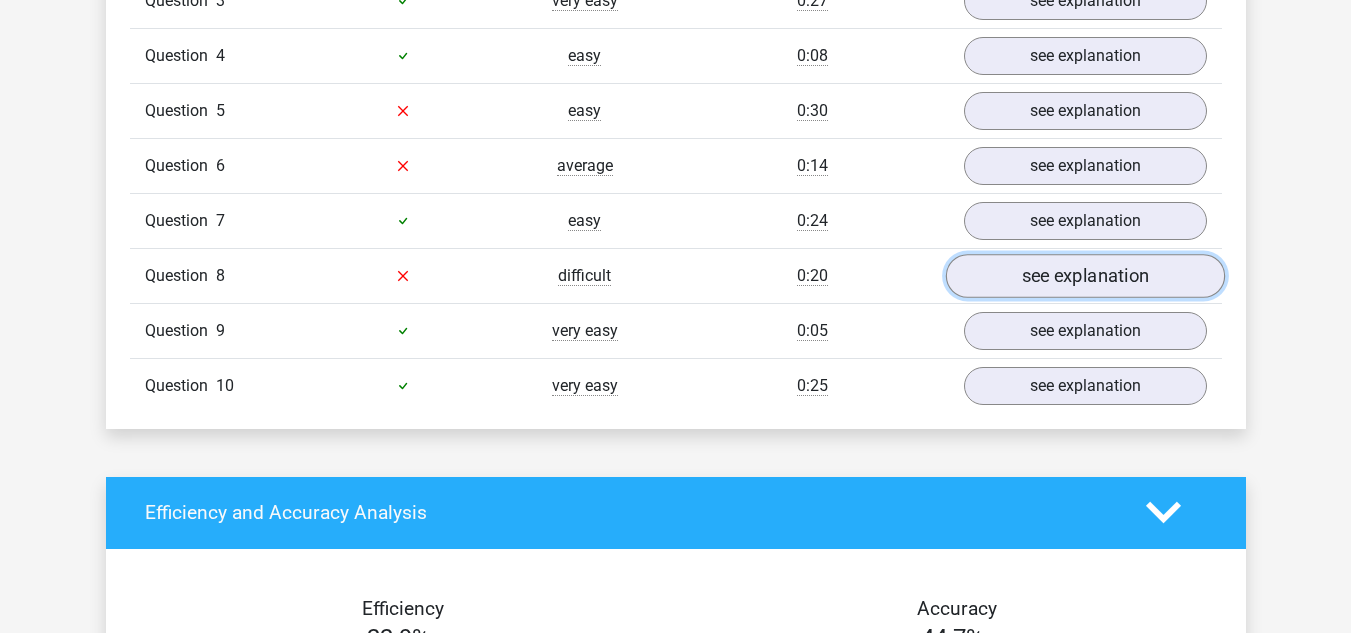 click on "see explanation" at bounding box center [1084, 276] 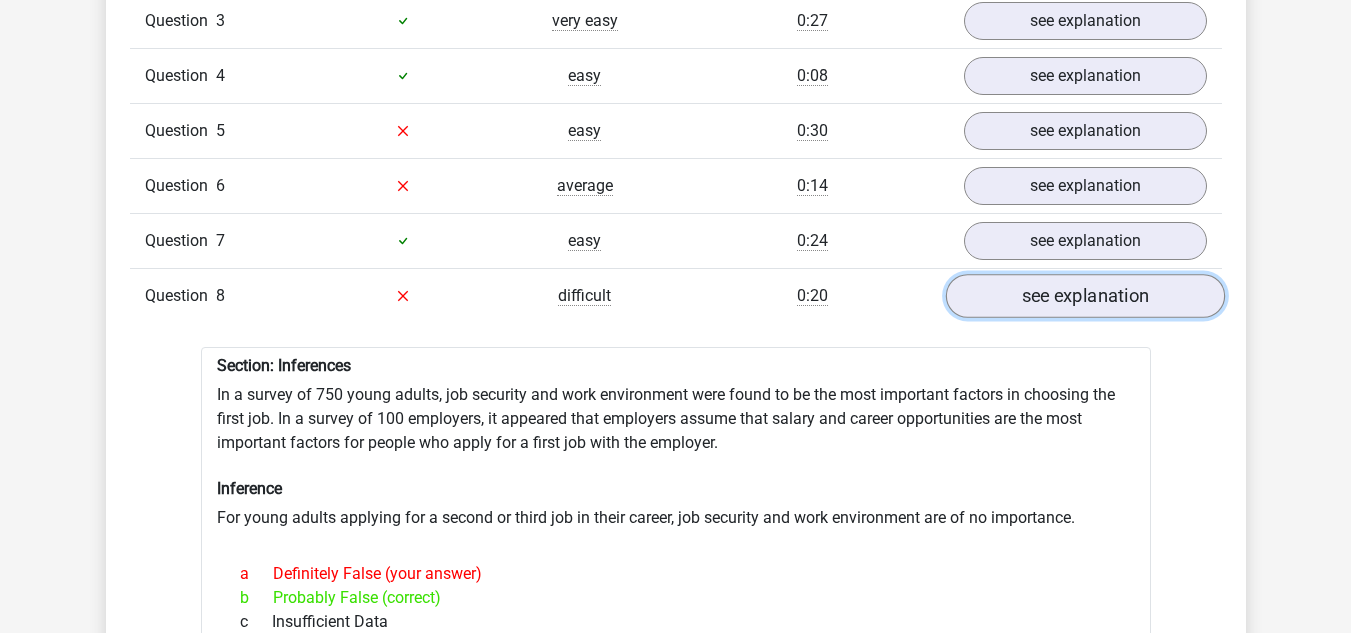 scroll, scrollTop: 1492, scrollLeft: 0, axis: vertical 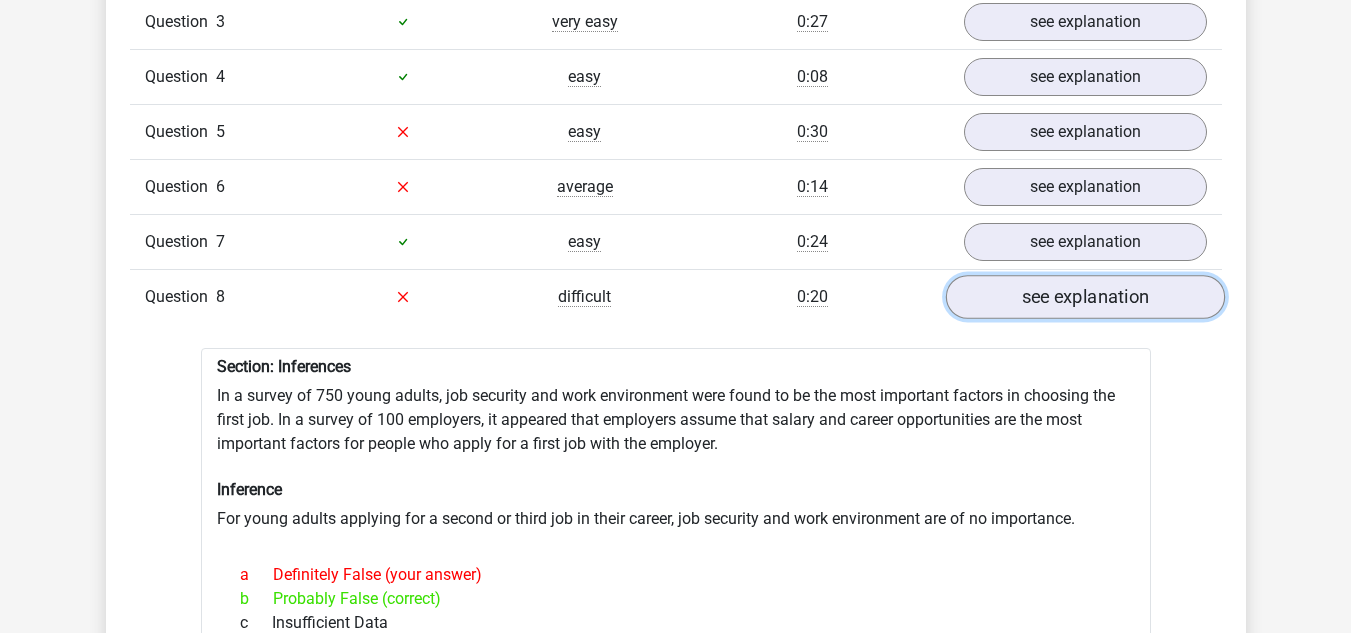 click on "see explanation" at bounding box center [1084, 297] 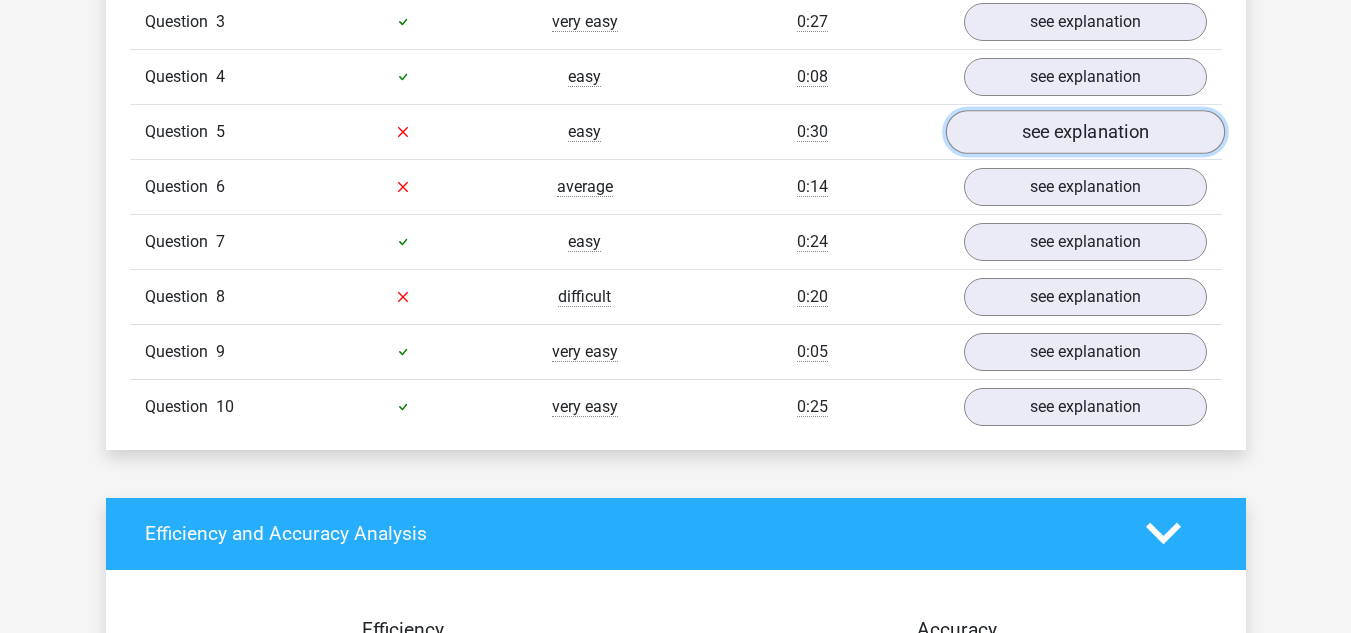 click on "see explanation" at bounding box center [1084, 132] 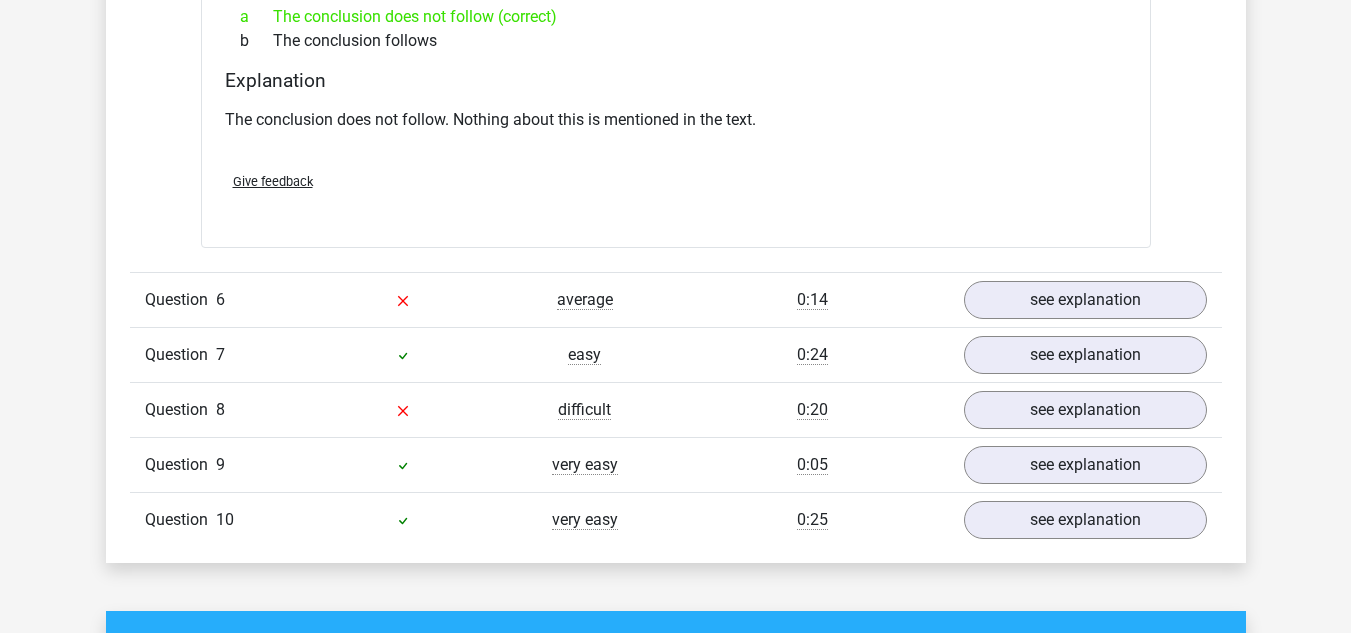 scroll, scrollTop: 1930, scrollLeft: 0, axis: vertical 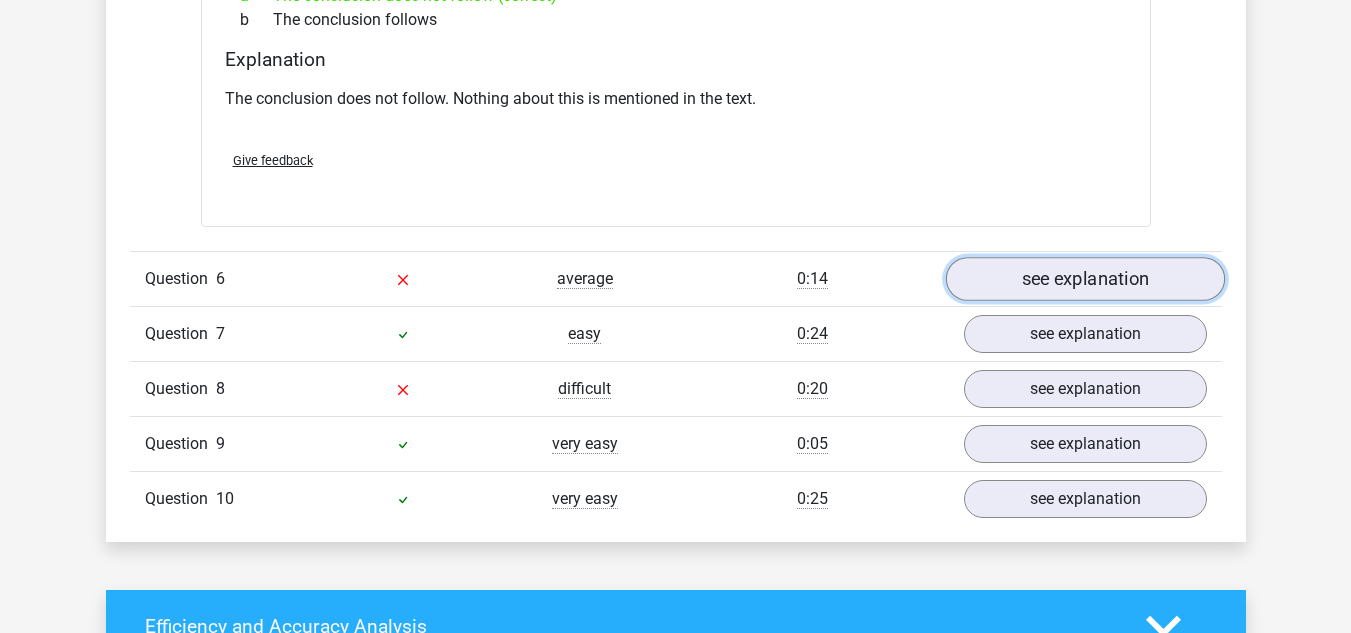 click on "see explanation" at bounding box center (1084, 279) 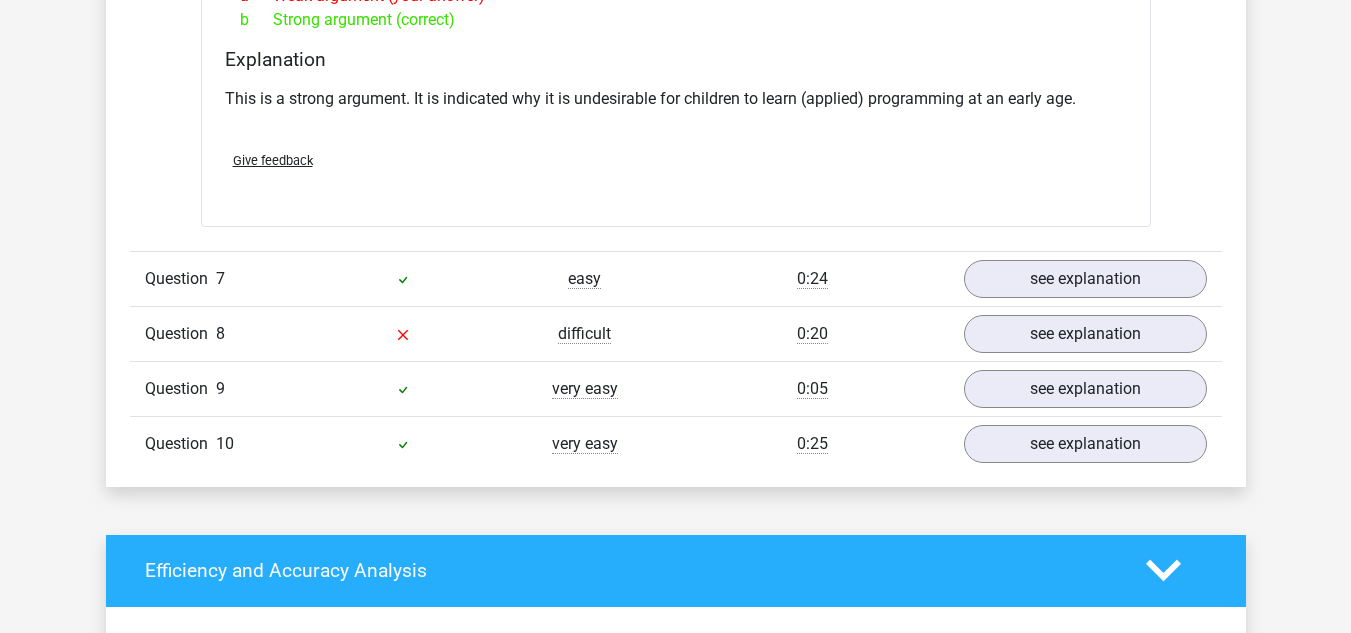 scroll, scrollTop: 2515, scrollLeft: 0, axis: vertical 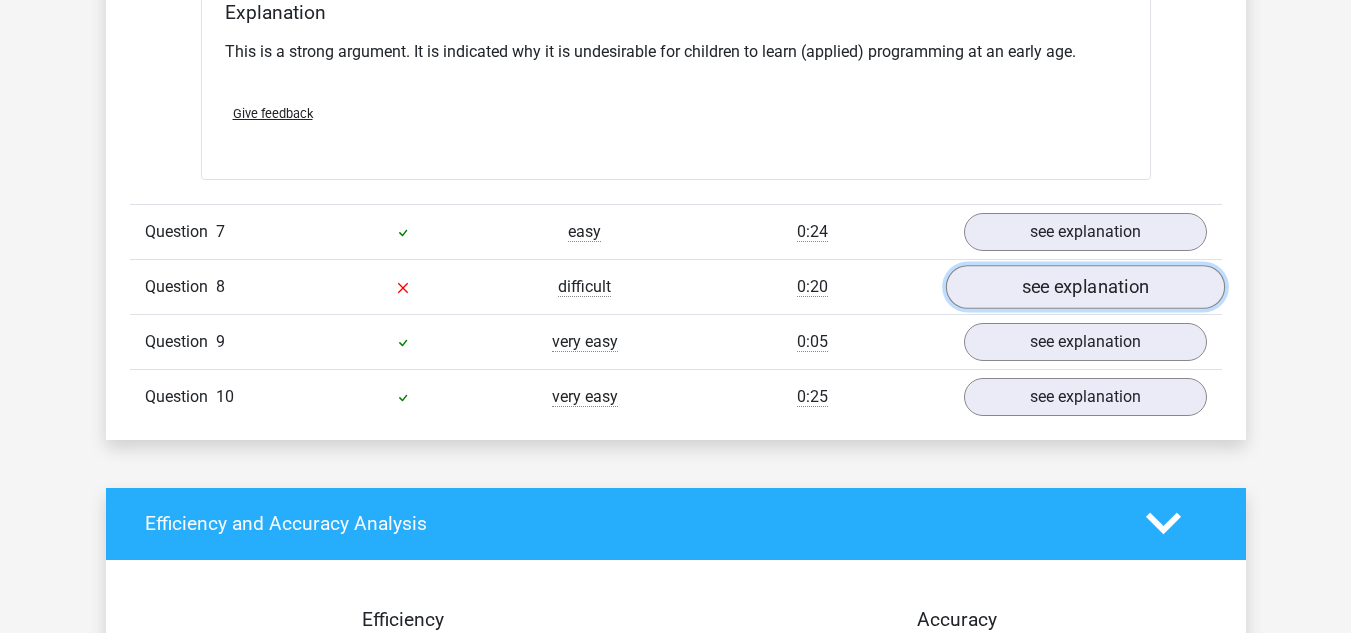 click on "see explanation" at bounding box center (1084, 287) 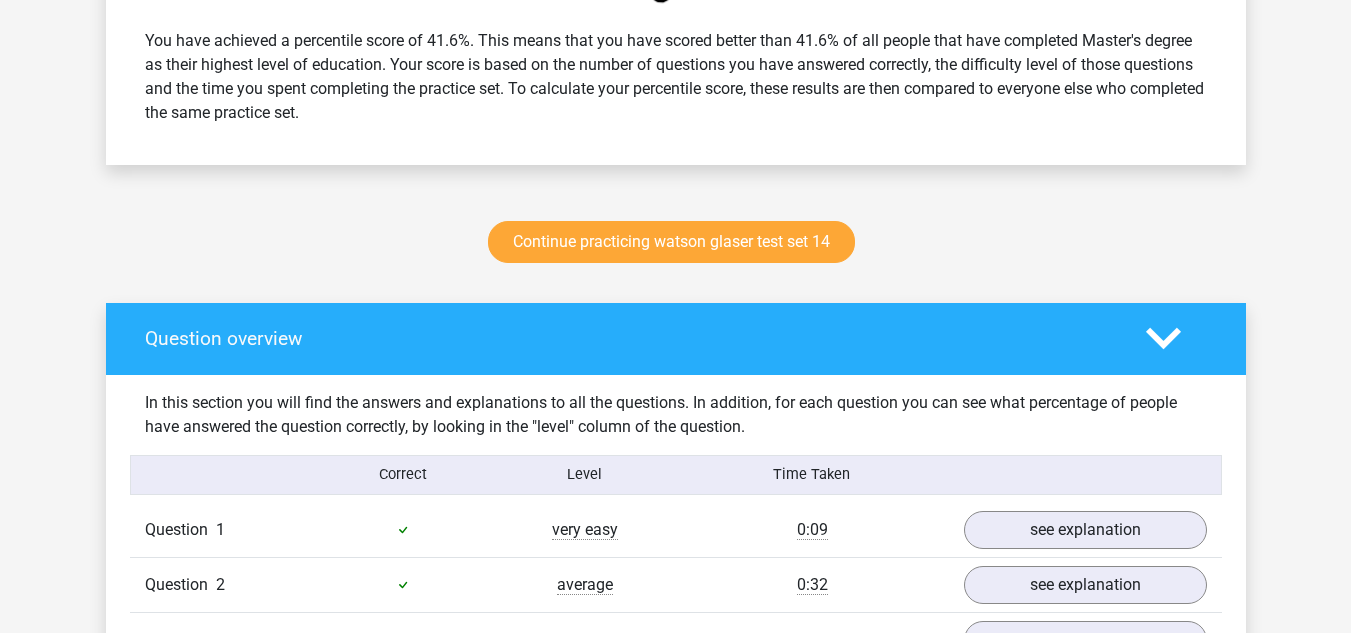 scroll, scrollTop: 948, scrollLeft: 0, axis: vertical 